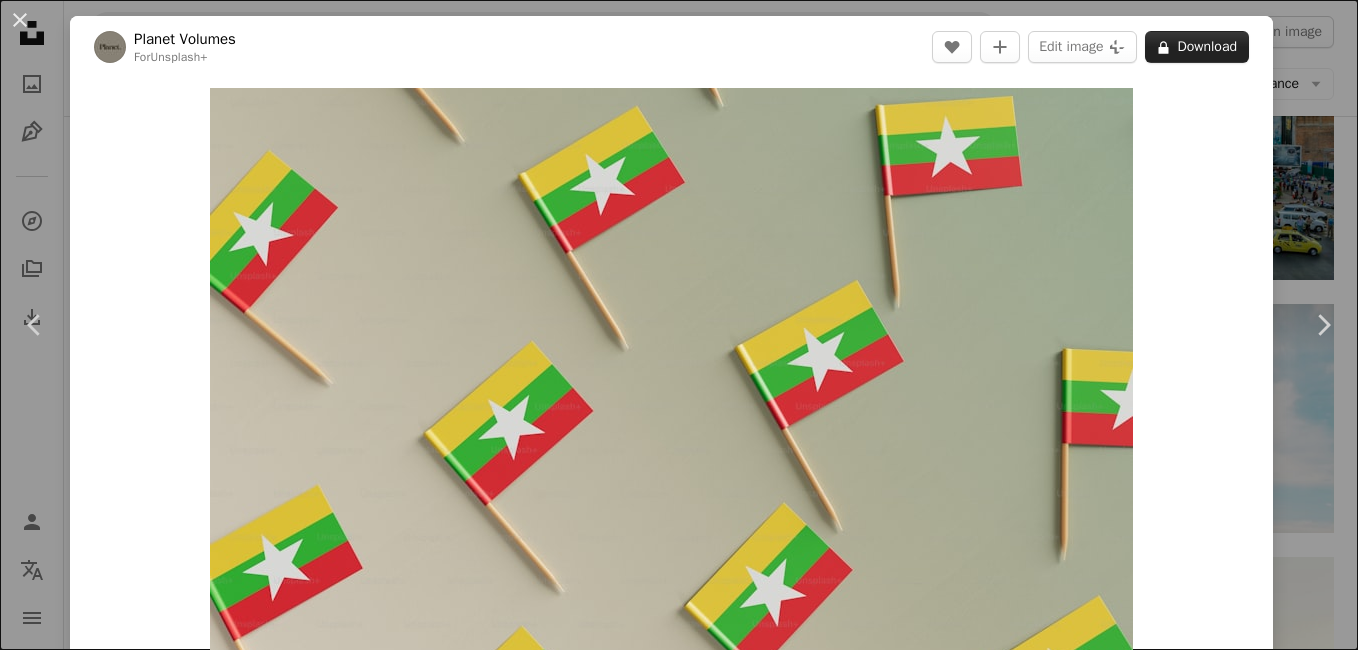 scroll, scrollTop: 1031, scrollLeft: 0, axis: vertical 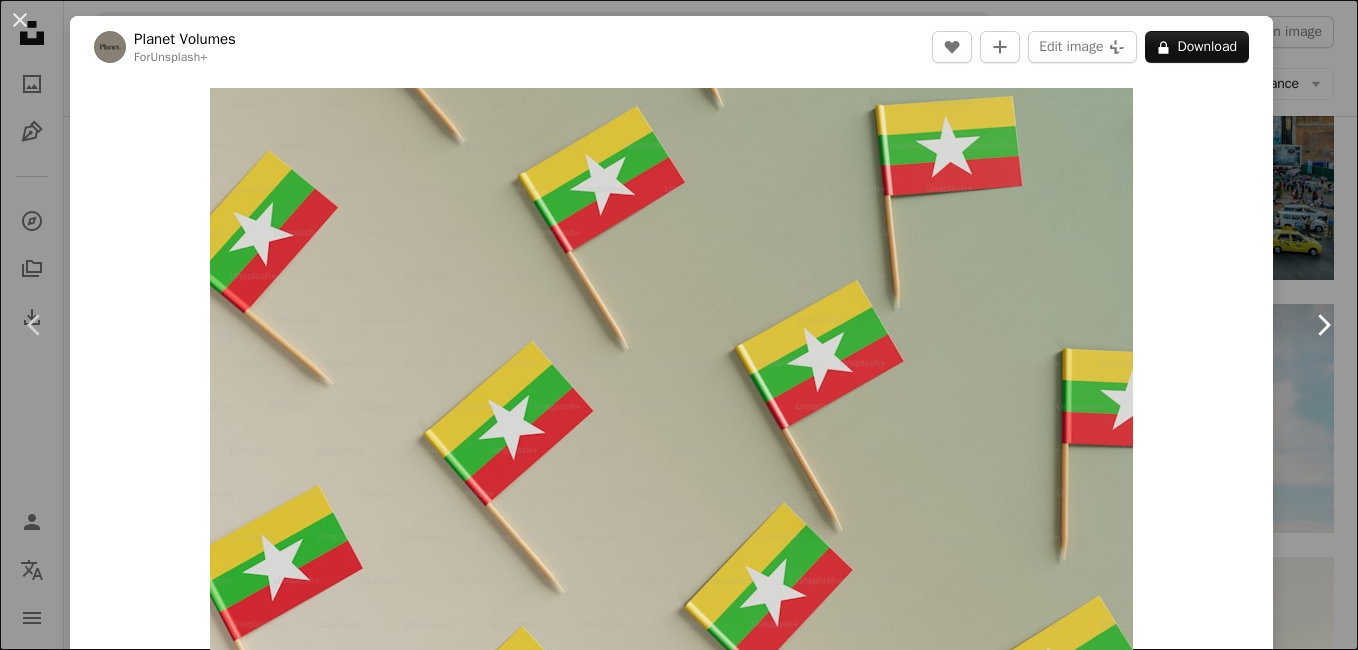 click on "Chevron right" 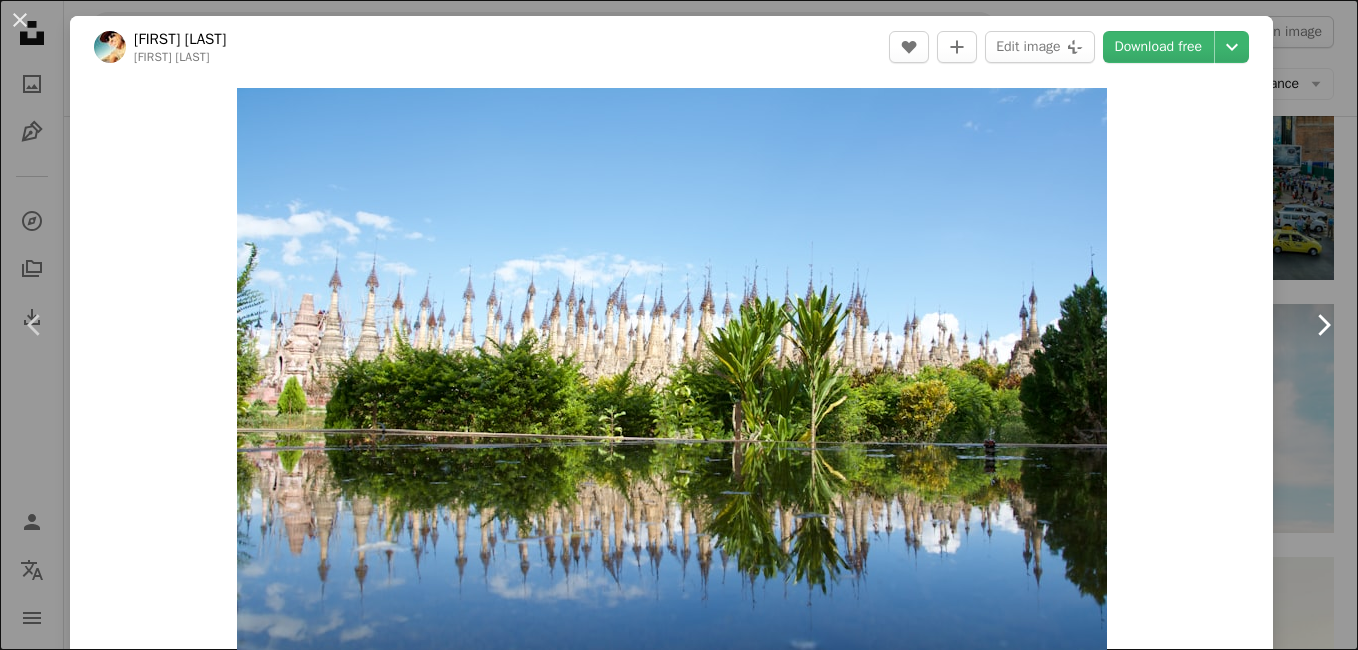 click on "Chevron right" 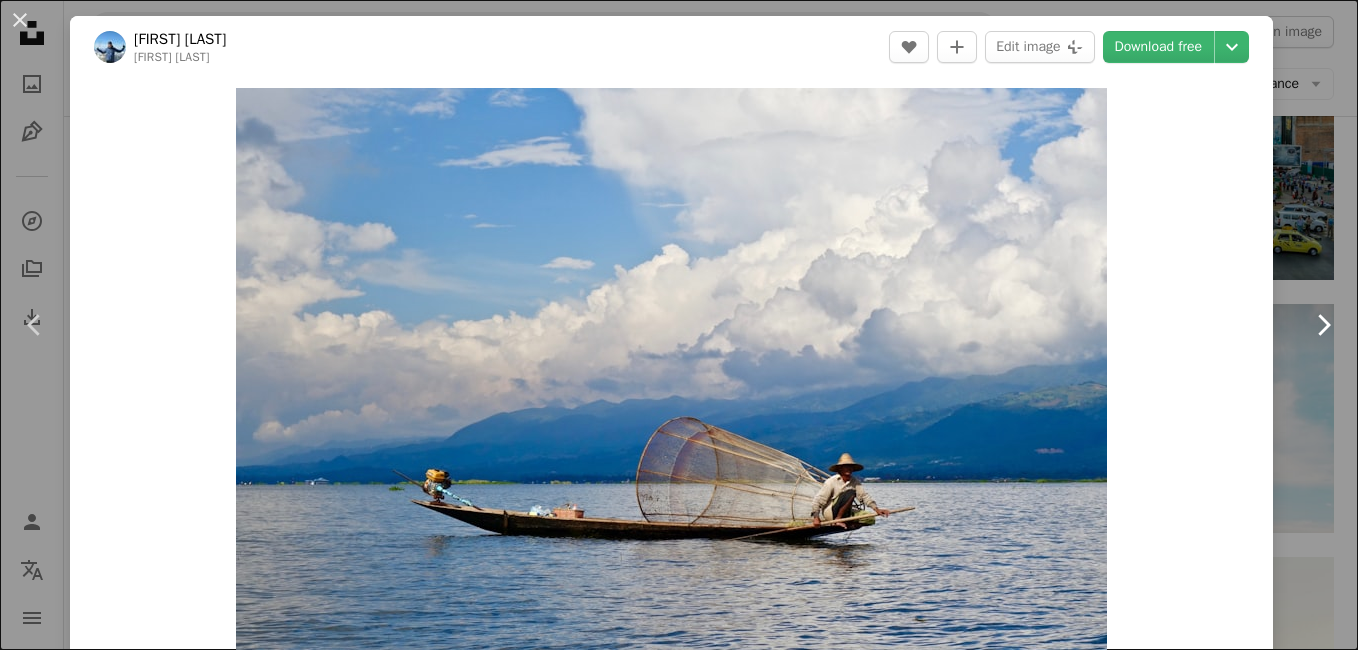 click on "Chevron right" 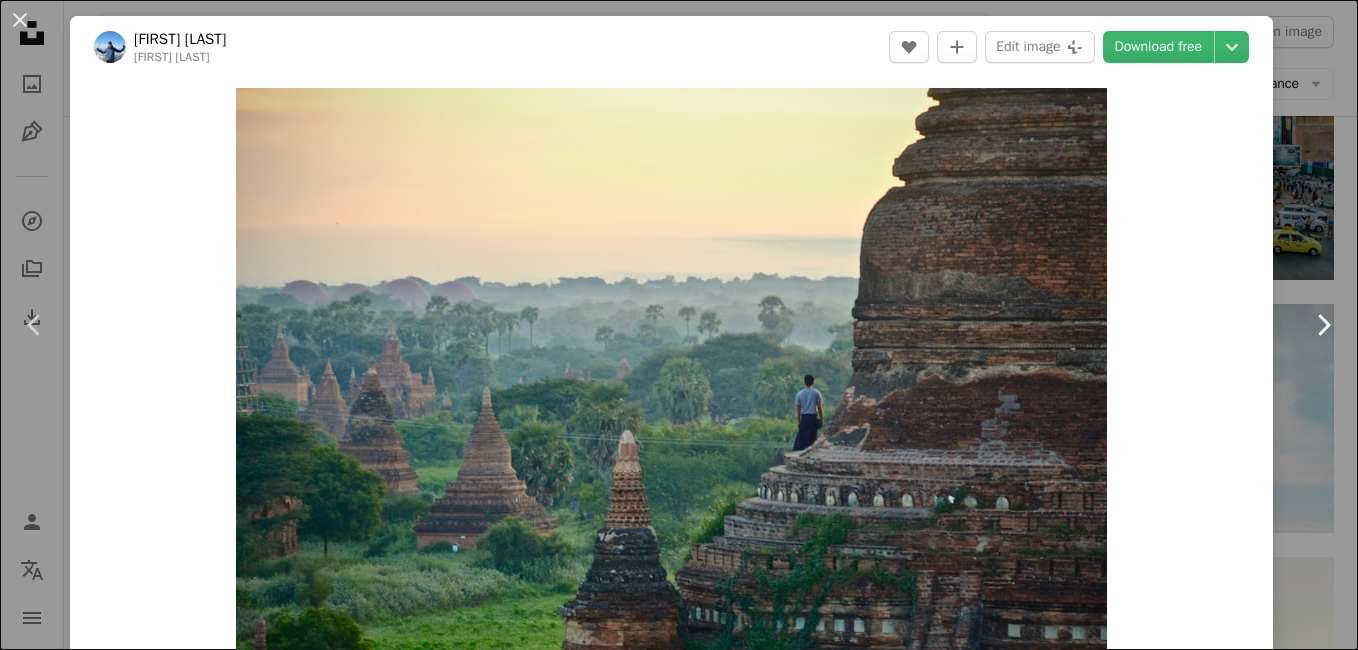 click on "Chevron right" 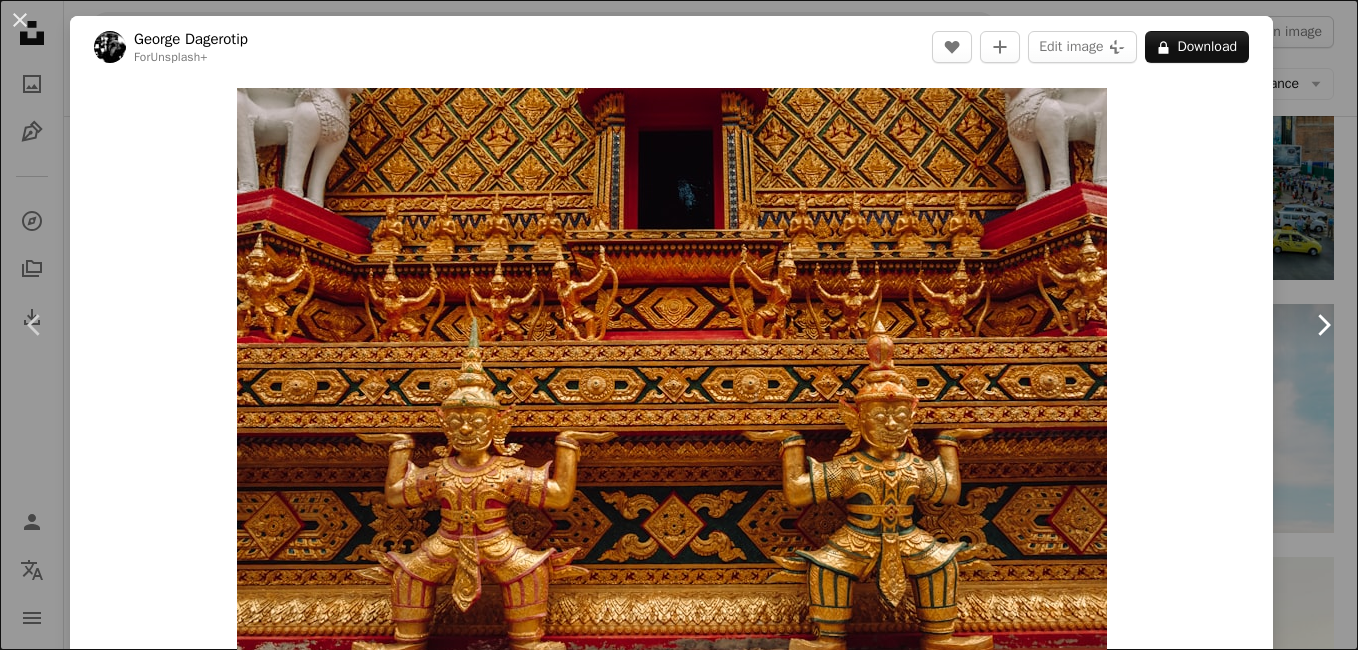 click on "Chevron right" 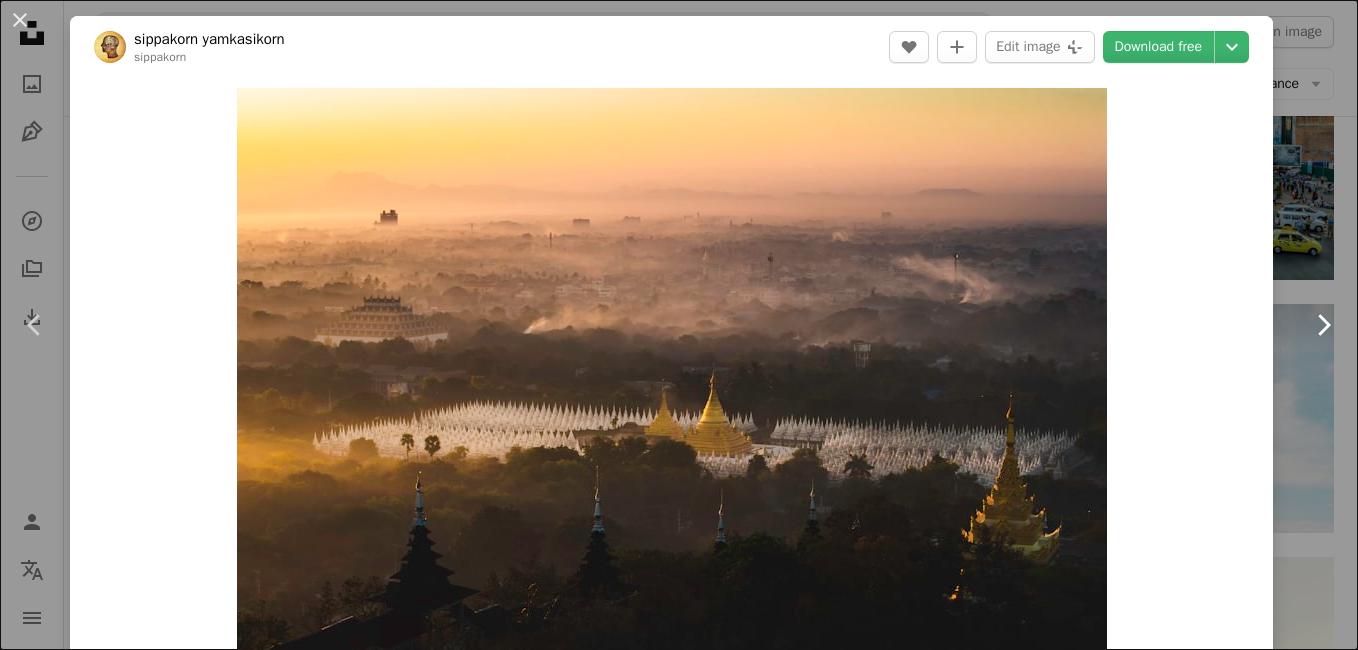 click on "Chevron right" 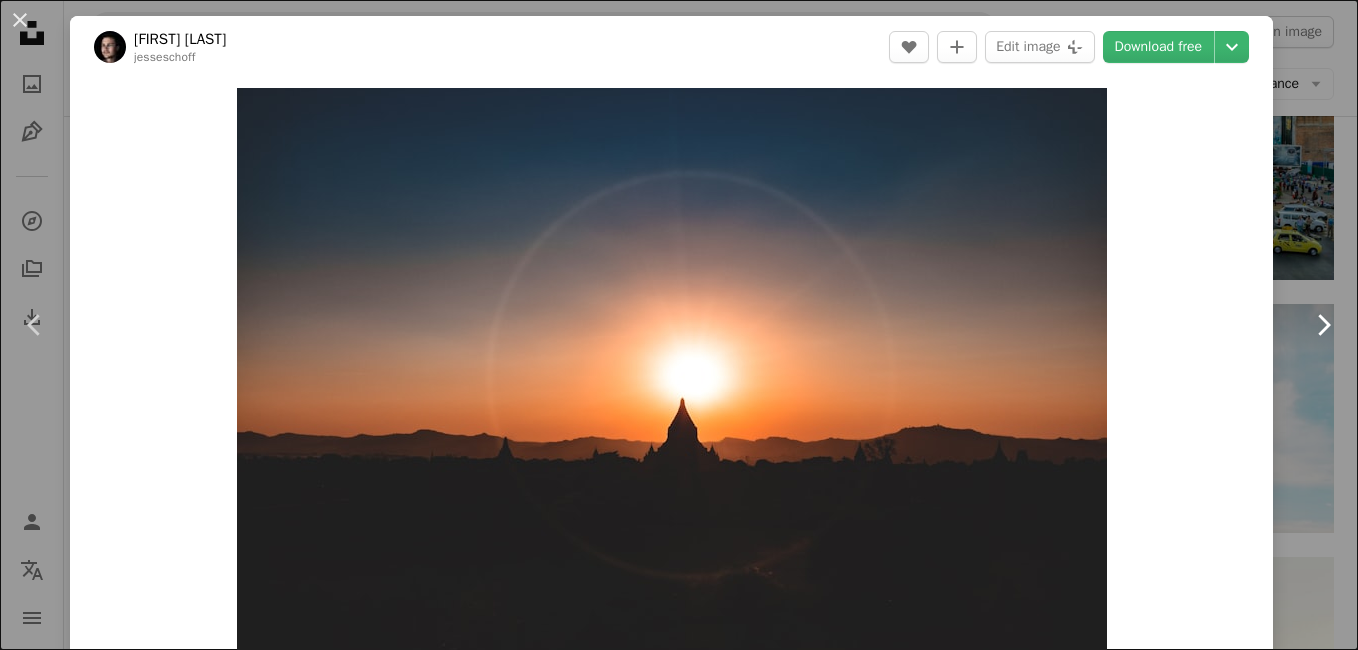 click on "Chevron right" 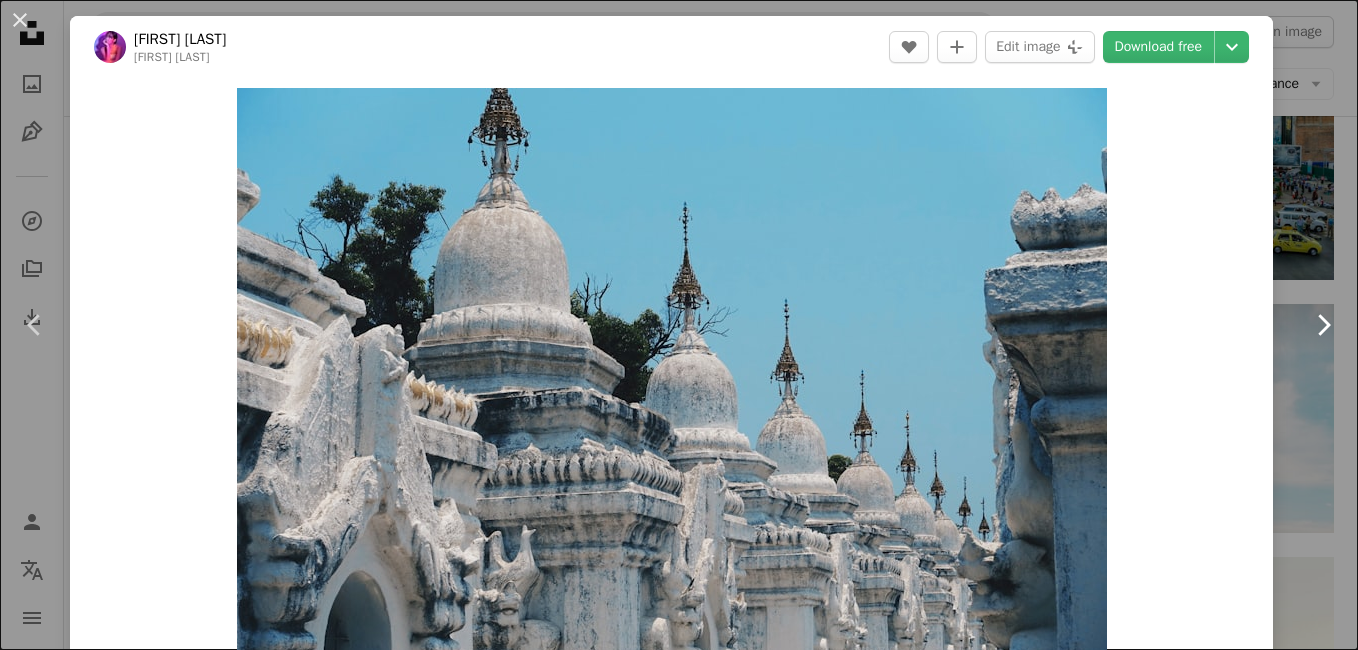click on "Chevron right" 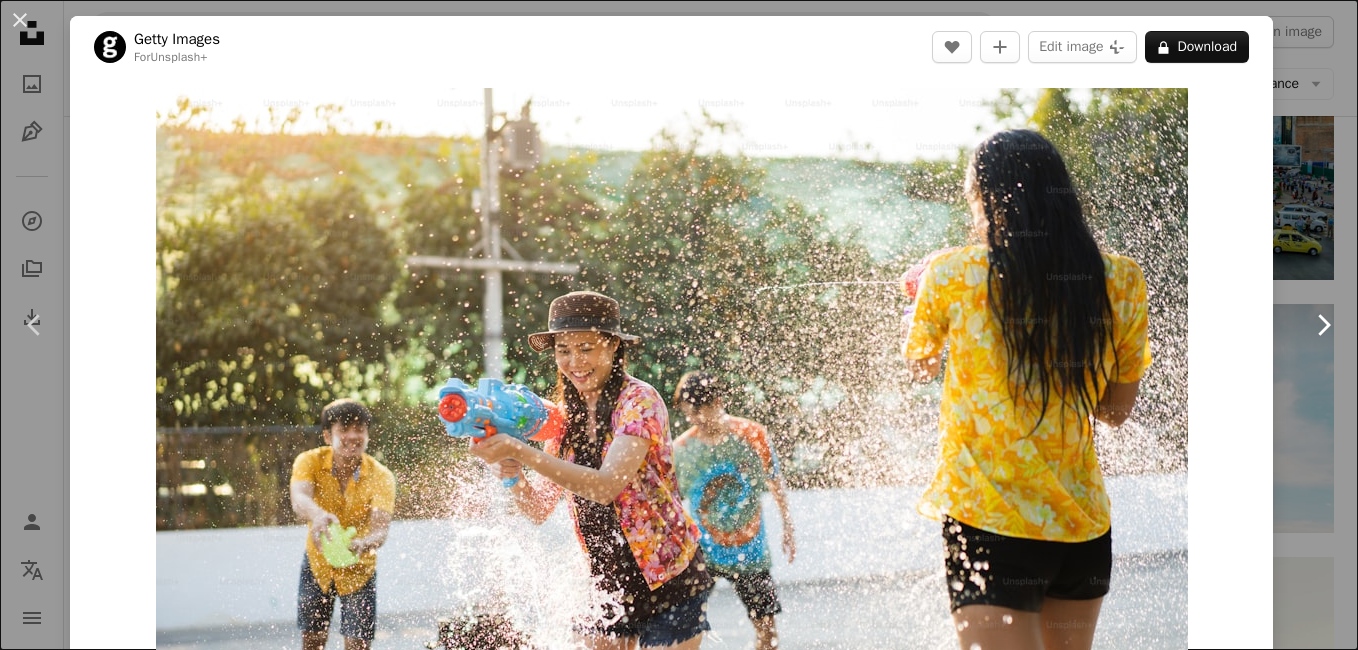 click on "Chevron right" 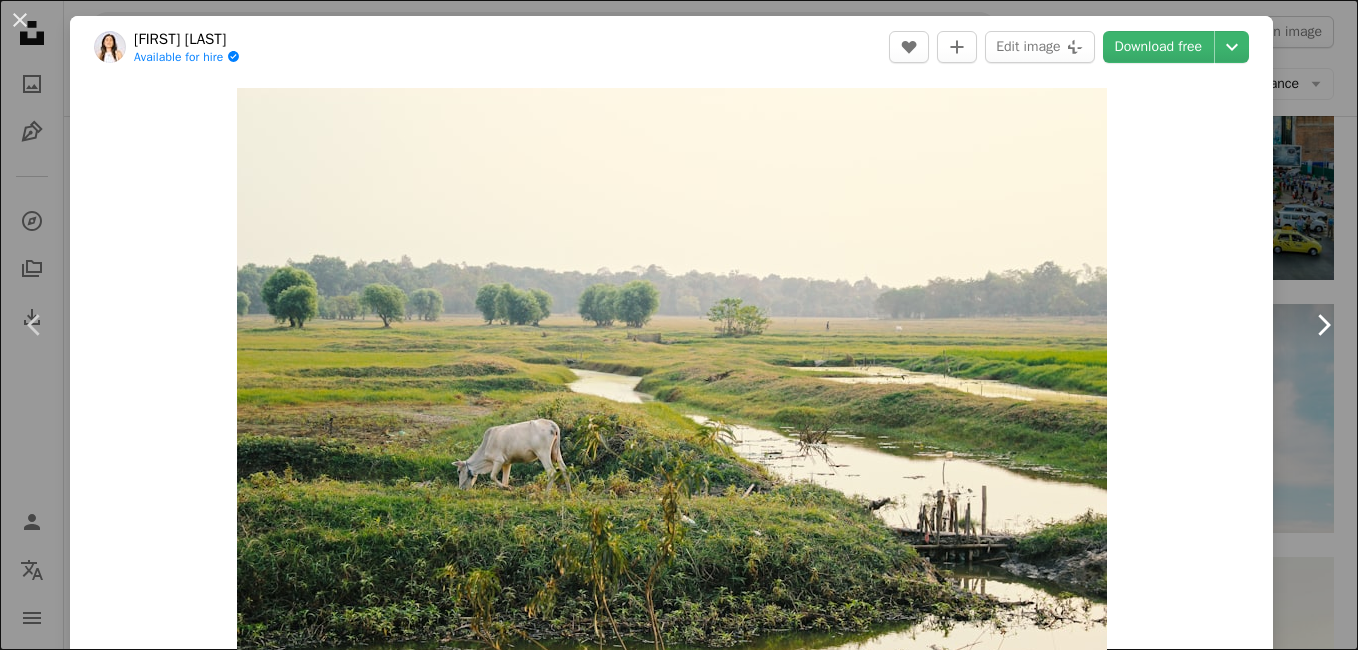 click on "Chevron right" 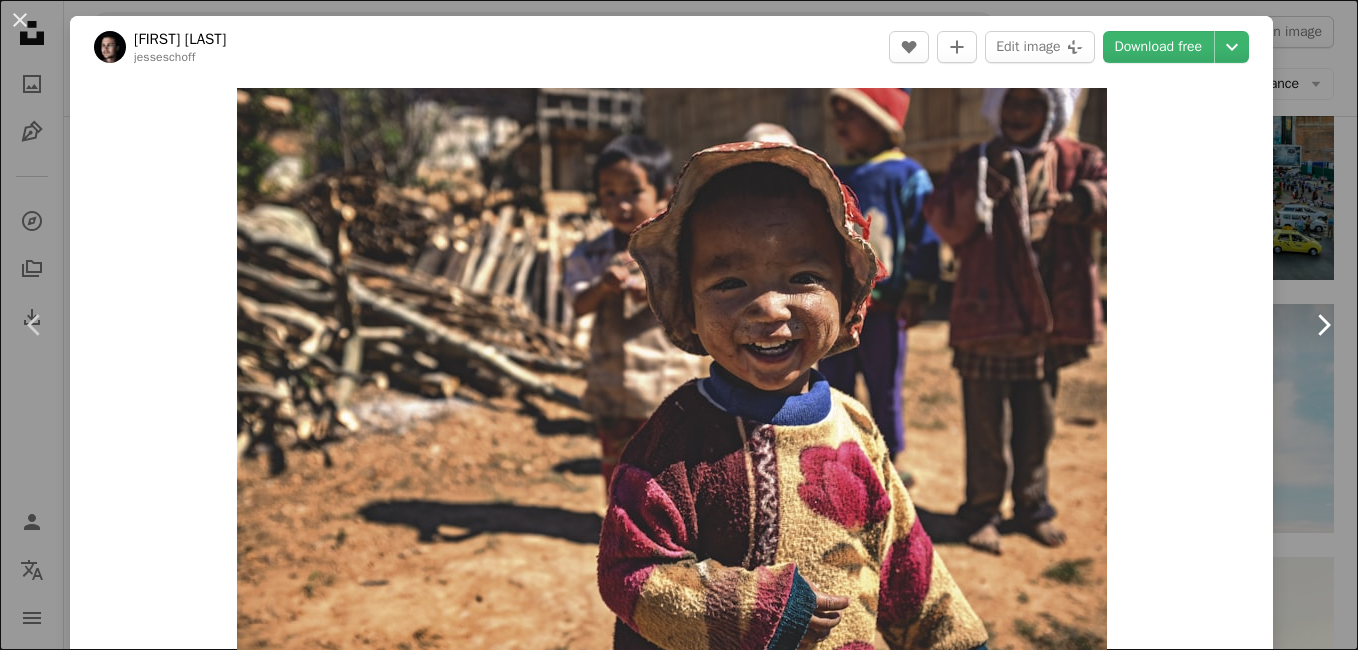 click on "Chevron right" 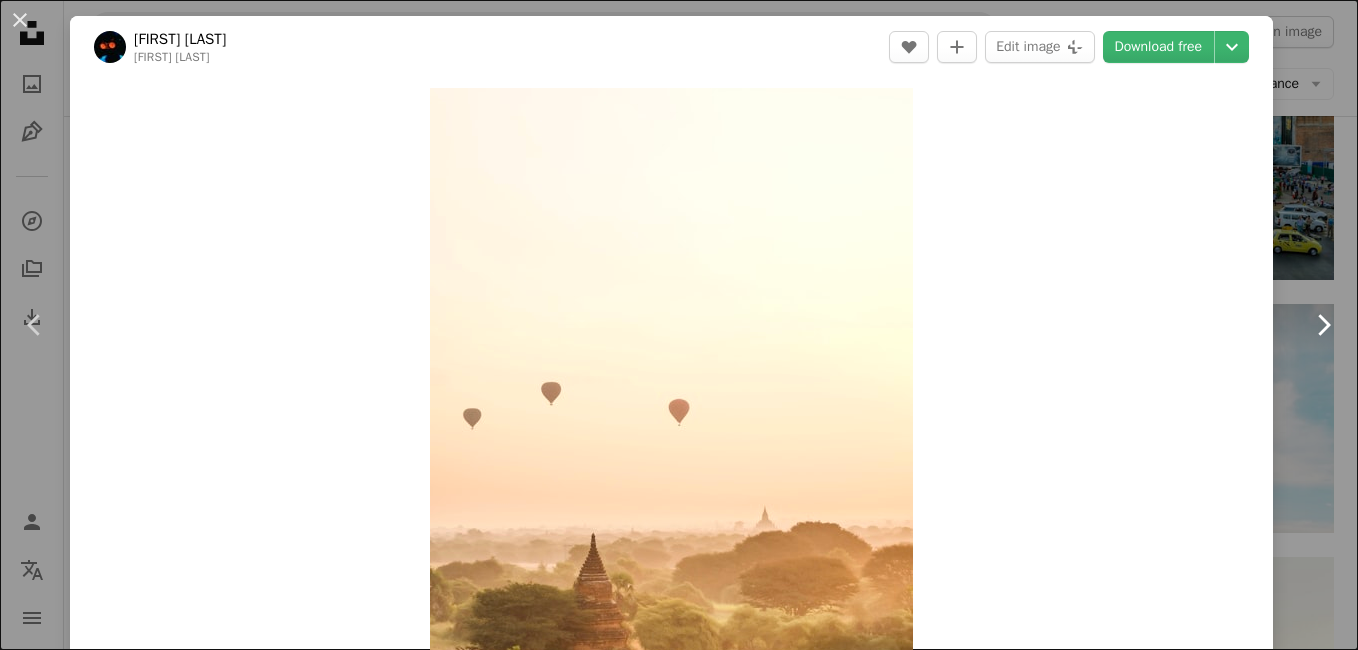 click on "Chevron right" 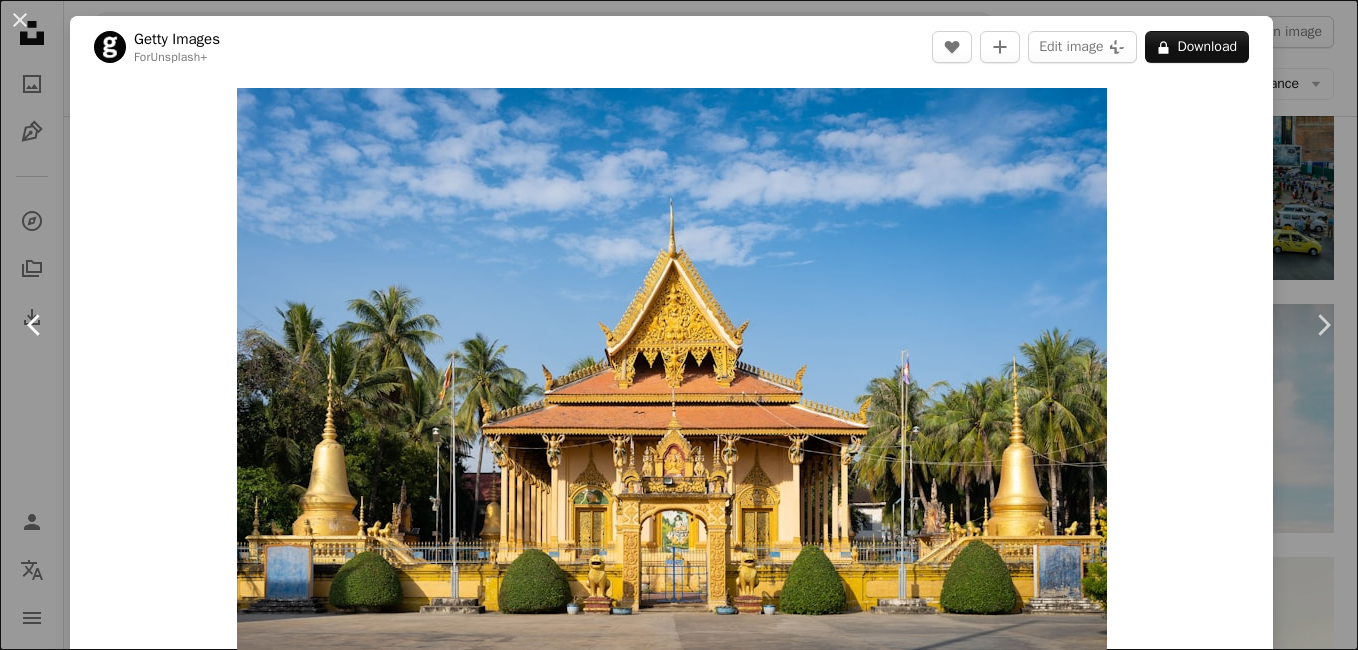 click on "Chevron left" 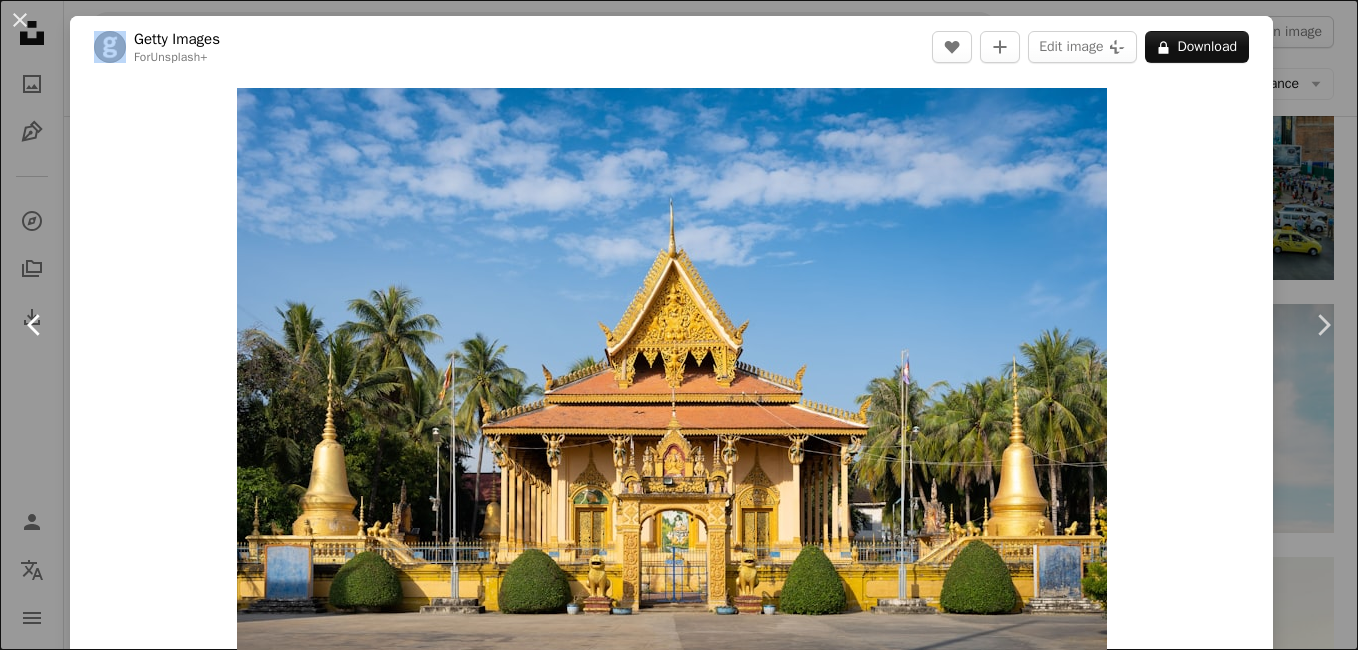click on "Chevron left" 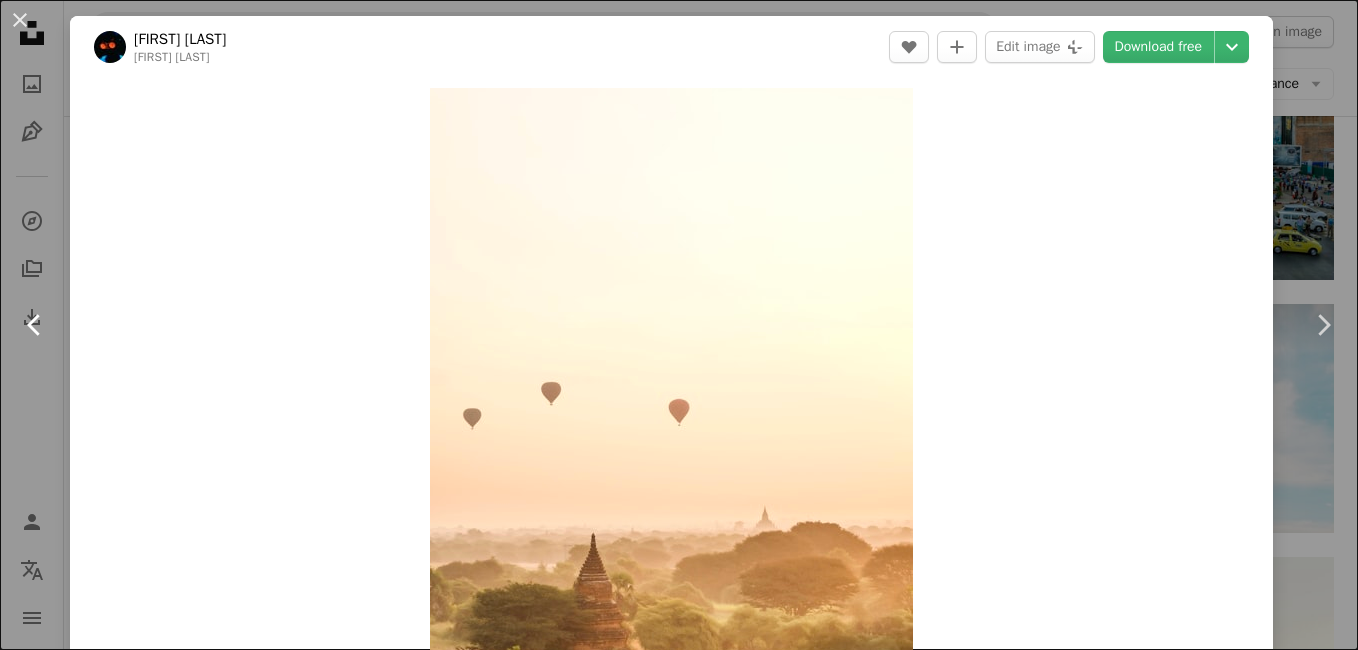 click on "Chevron left" 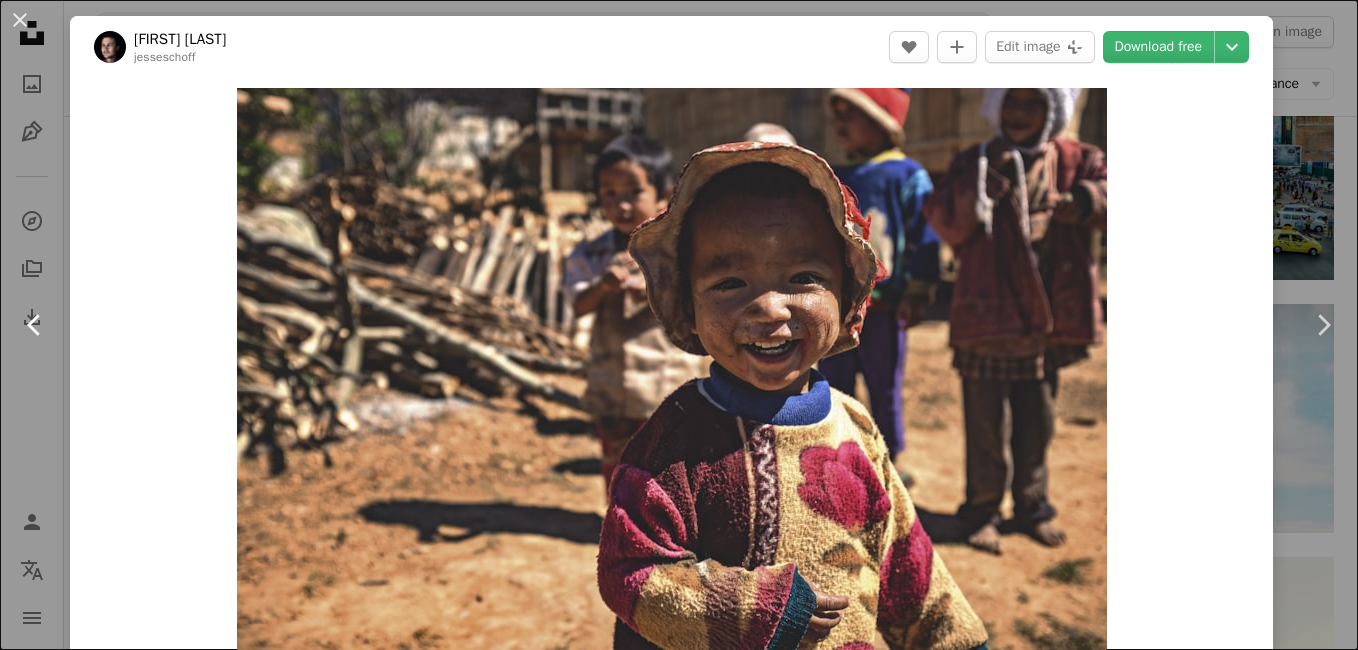 click on "Chevron left" 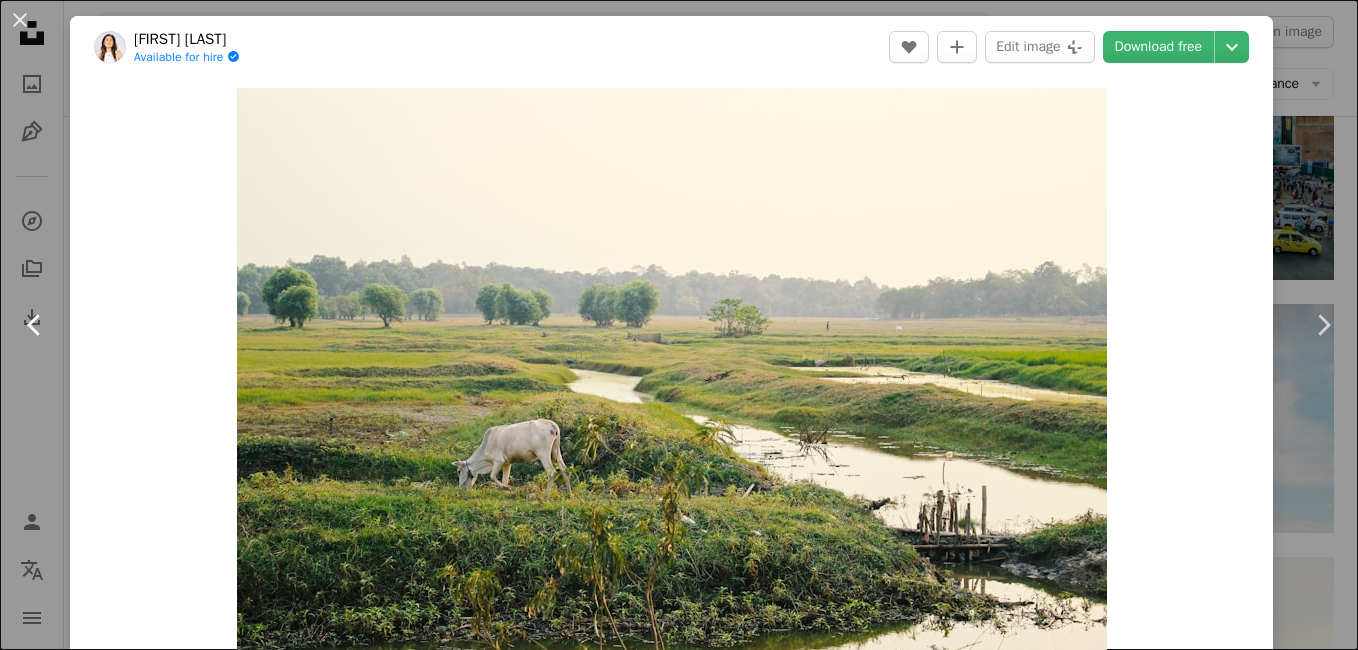 click on "Chevron left" 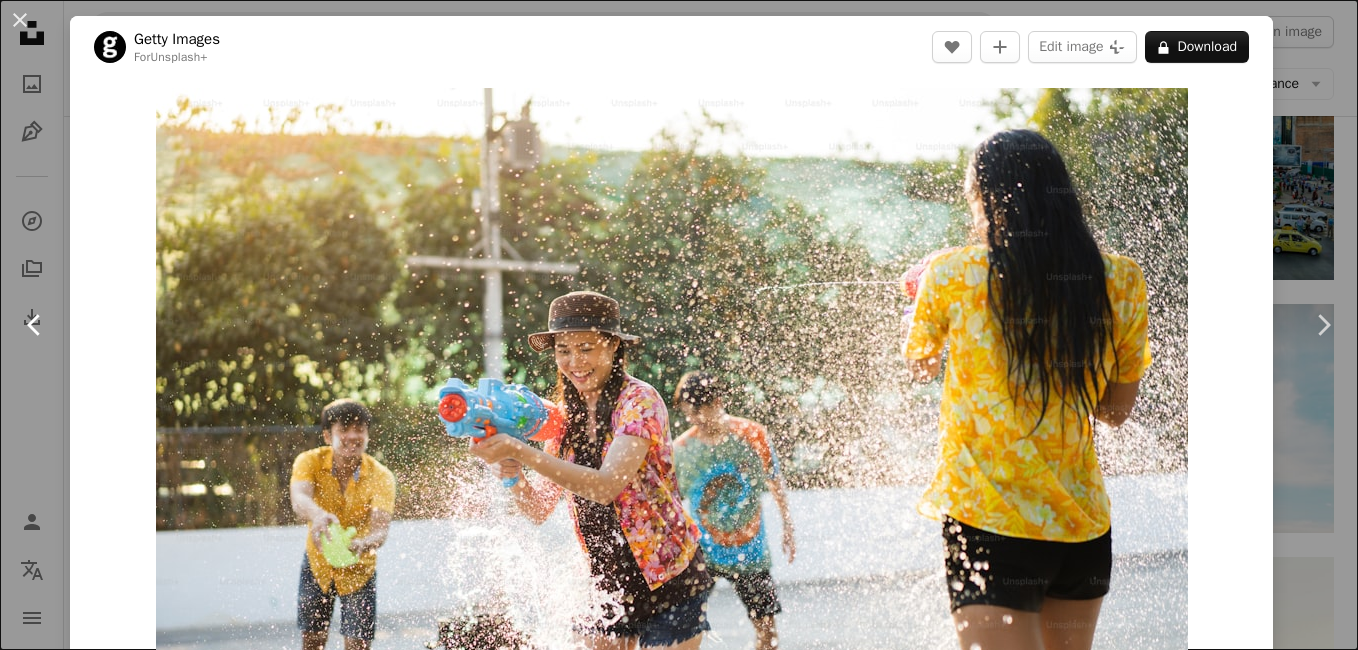 click on "Chevron left" 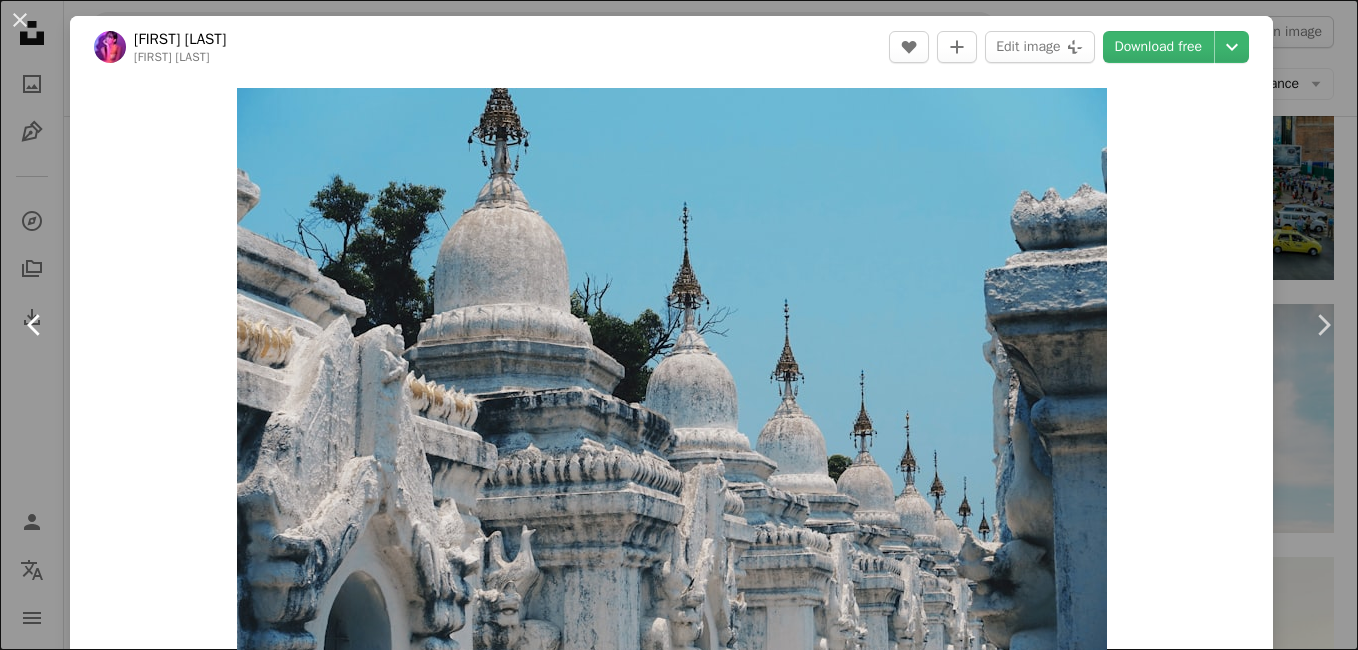 click on "Chevron left" 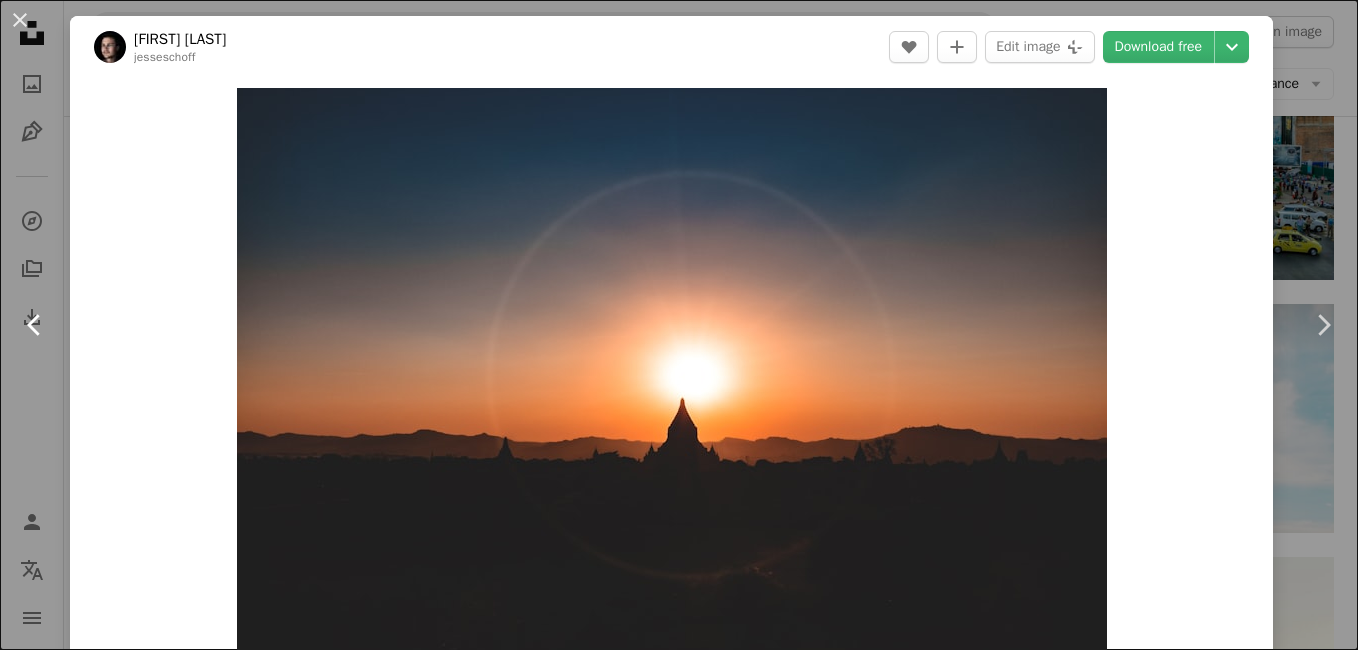 click on "Chevron left" 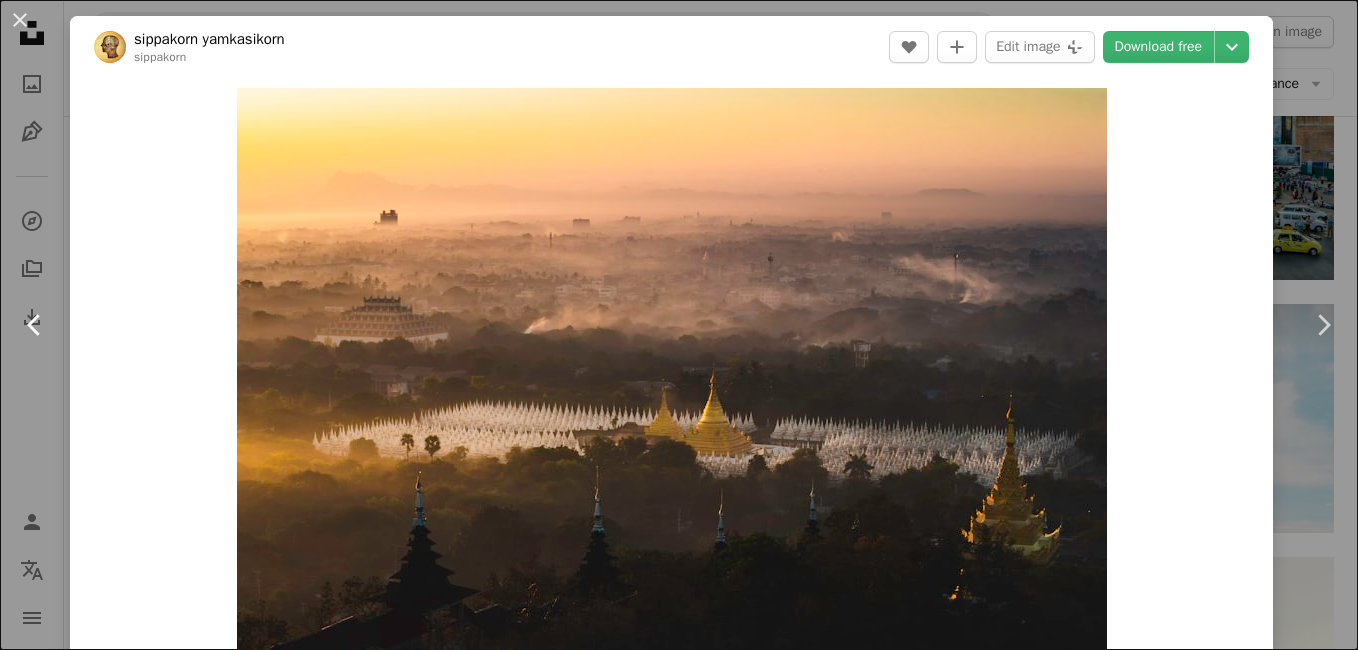 click on "Chevron left" 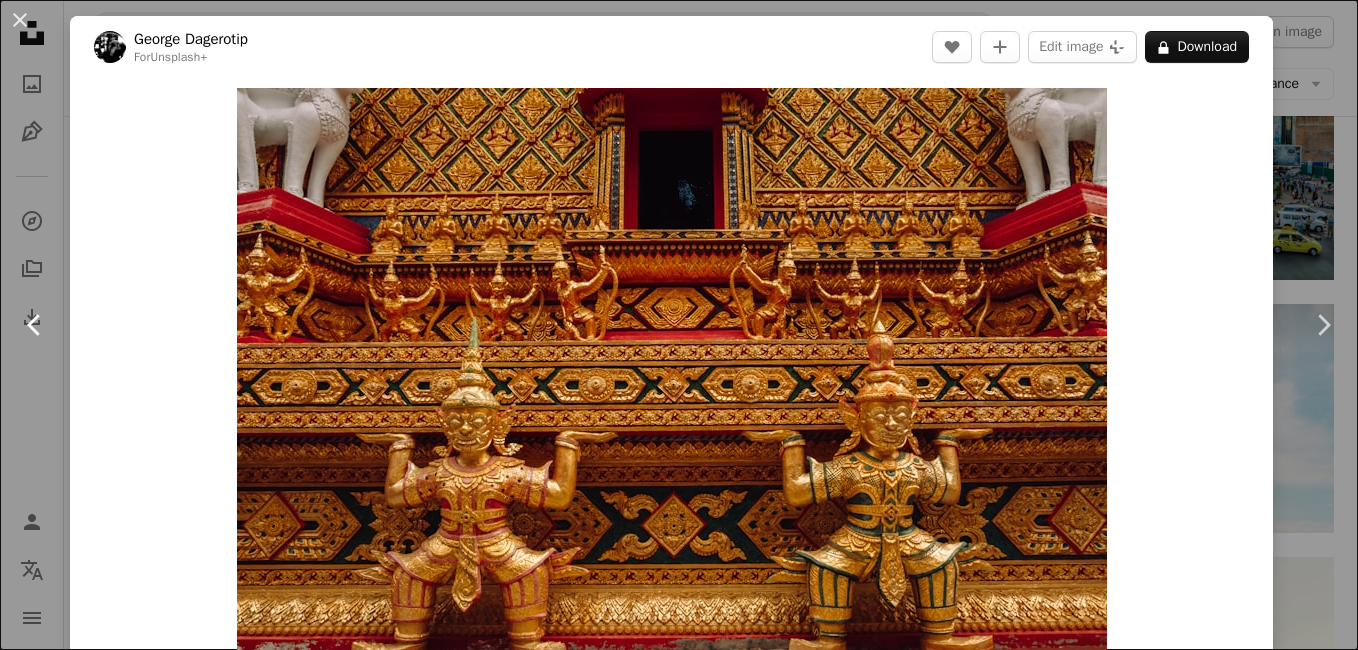 click on "Chevron left" 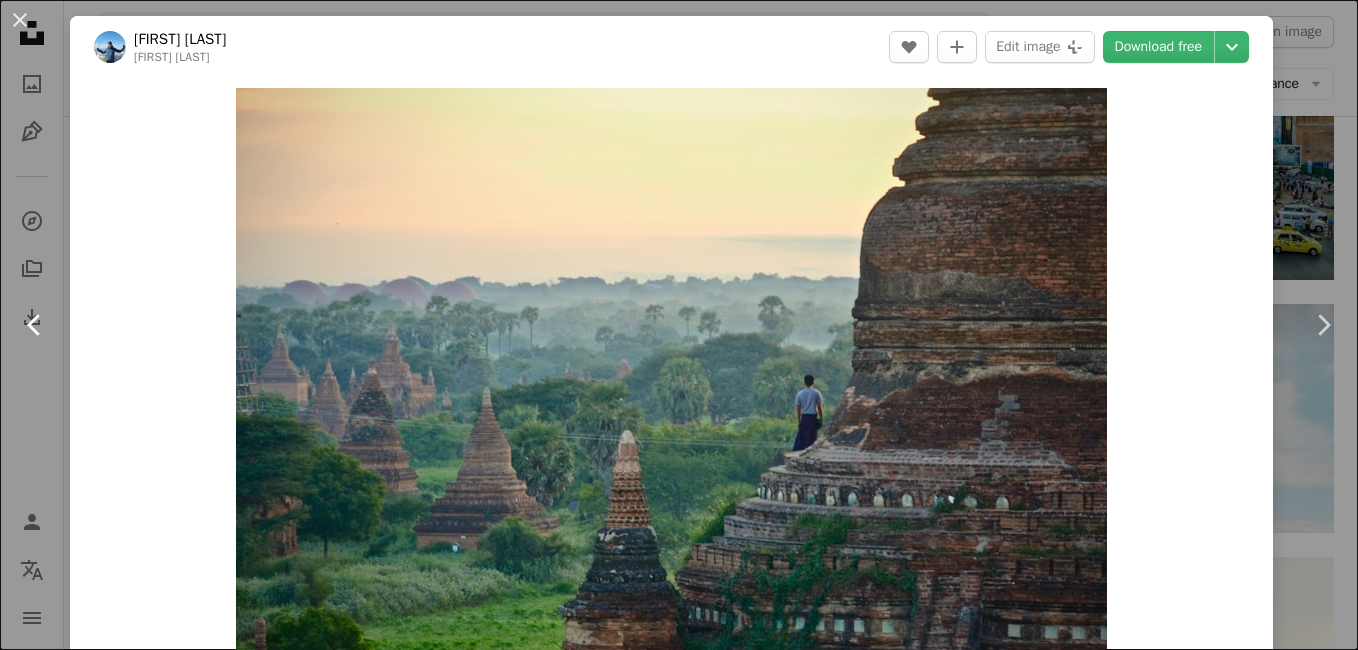 click on "Chevron left" 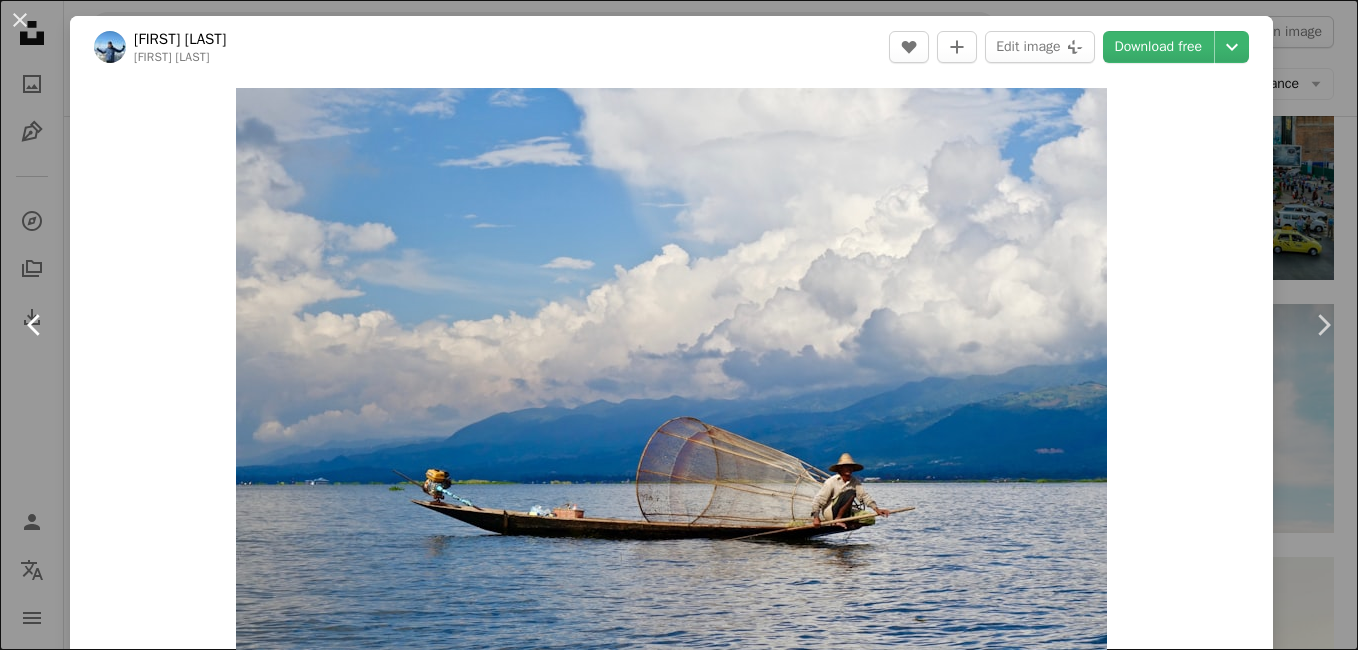 click on "Chevron left" 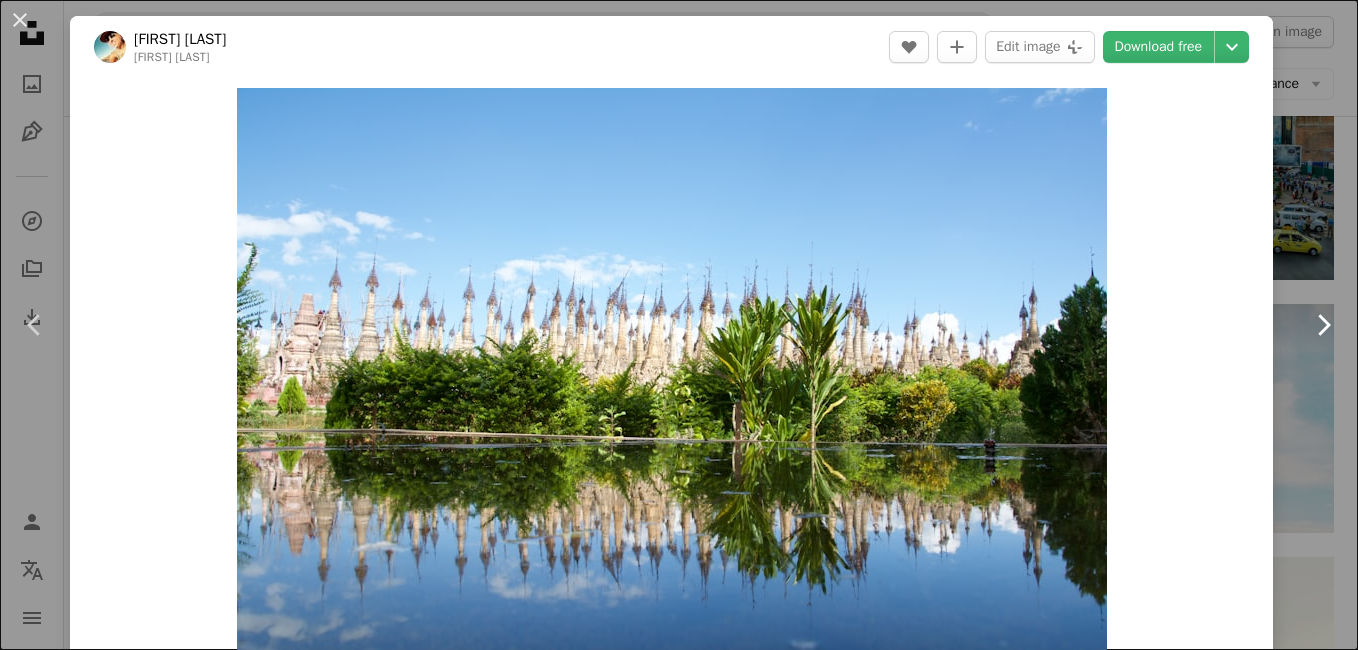 click on "Chevron right" 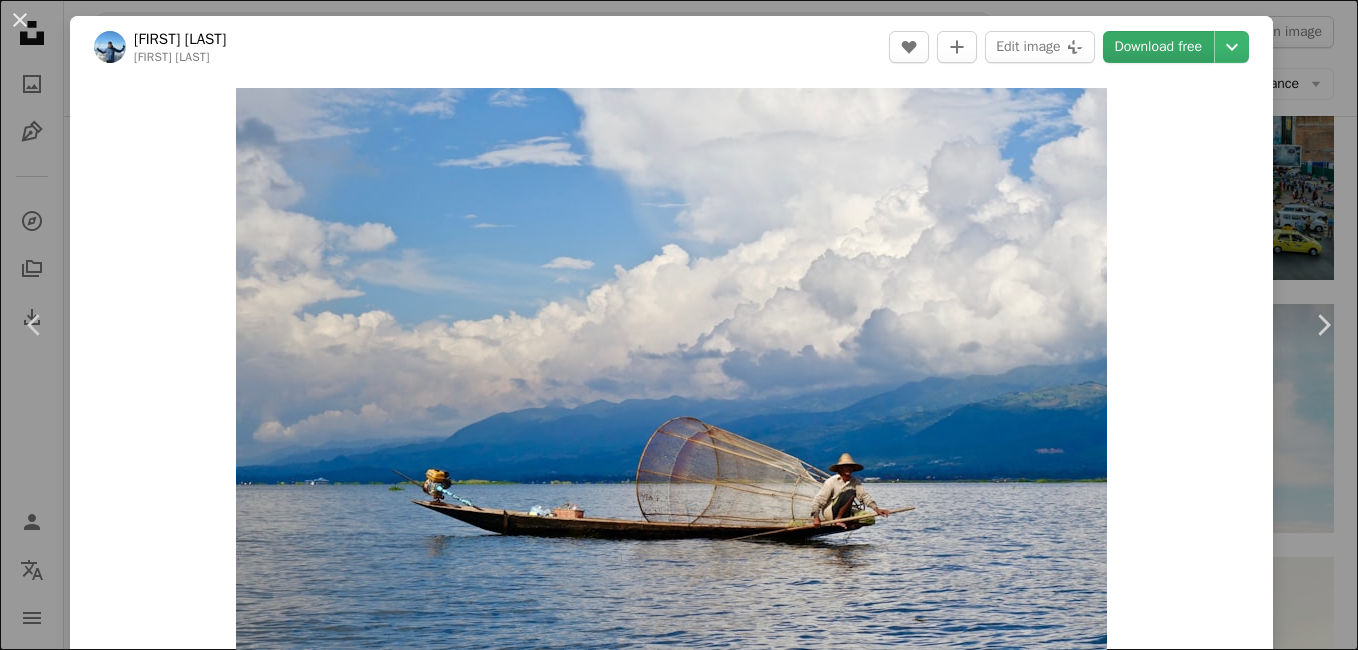 click on "Download free" at bounding box center [1159, 47] 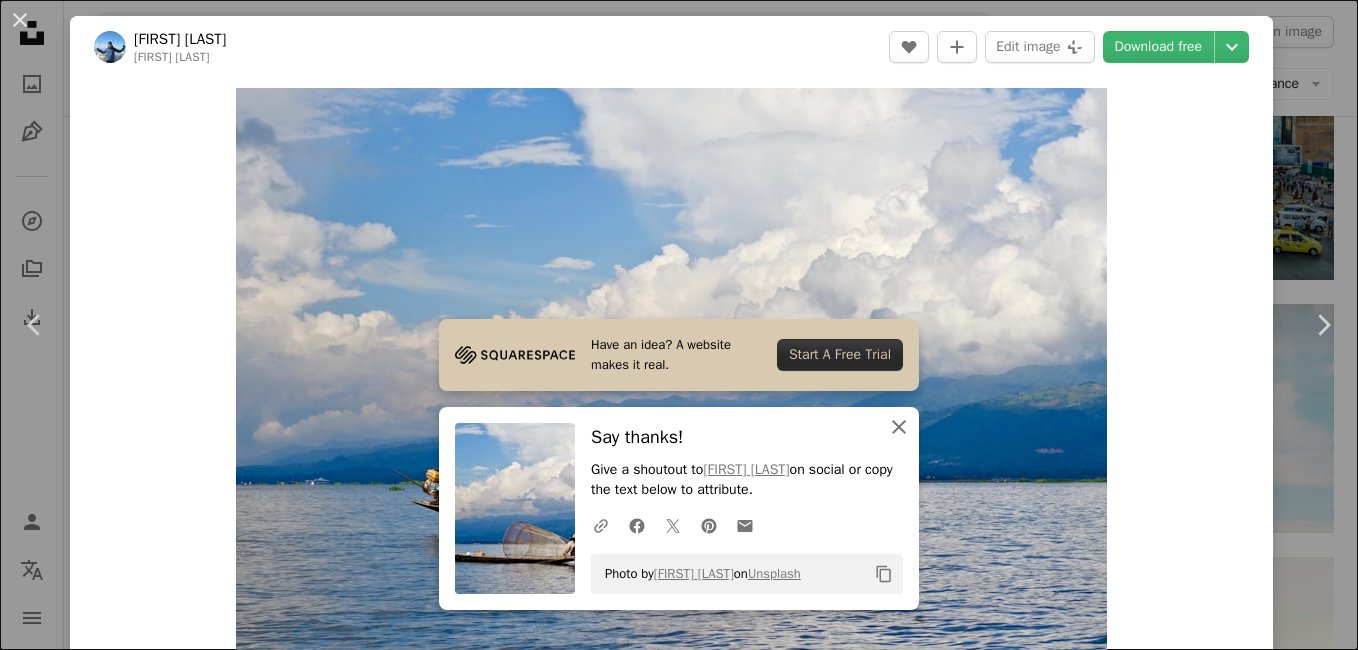 click 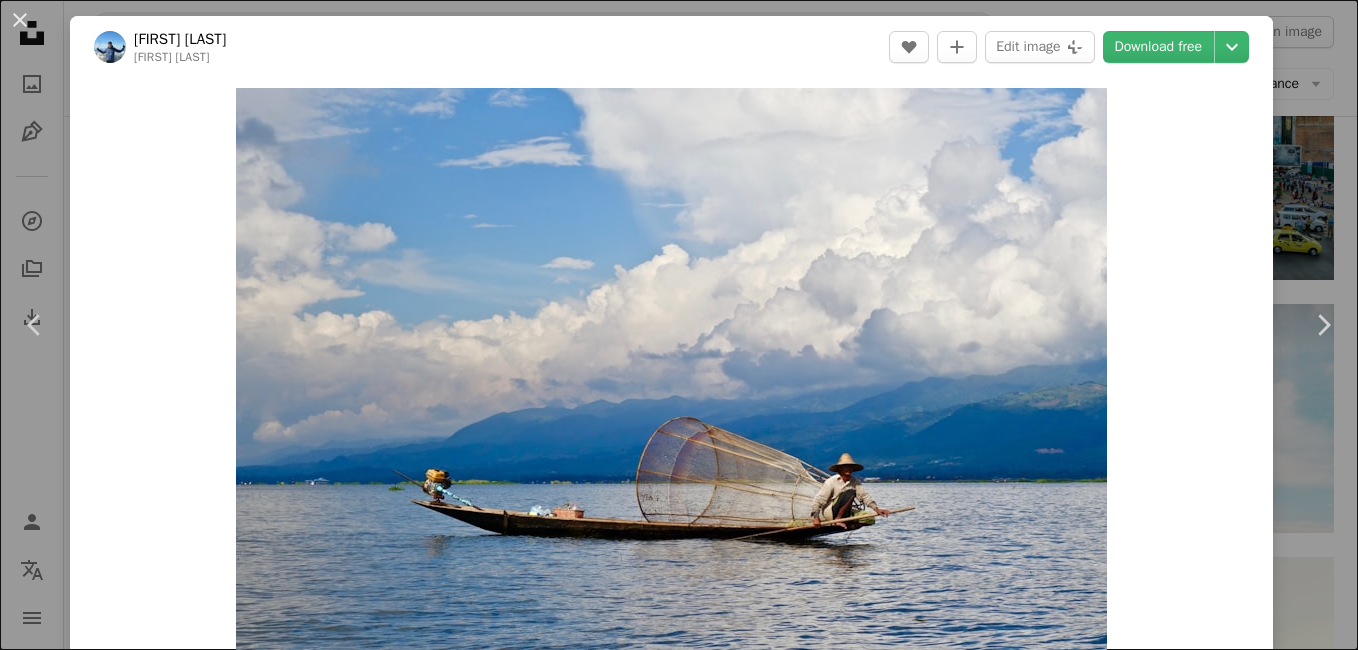 click at bounding box center (671, 378) 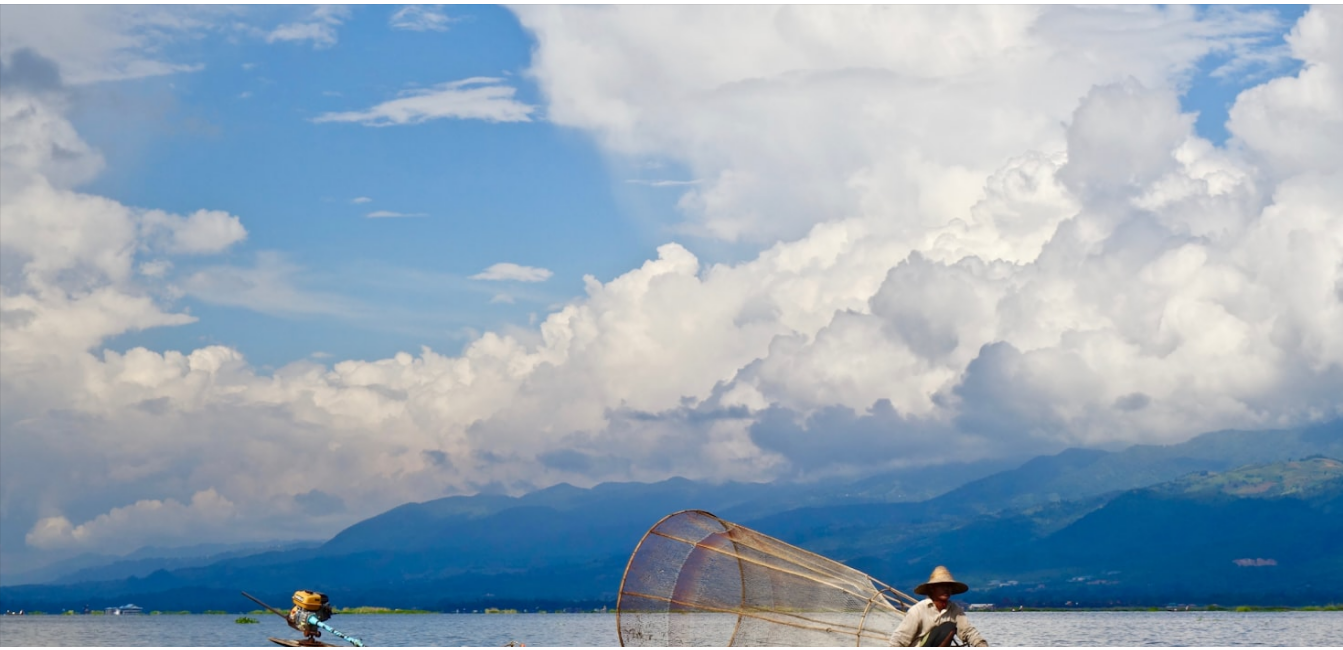 scroll, scrollTop: 119, scrollLeft: 0, axis: vertical 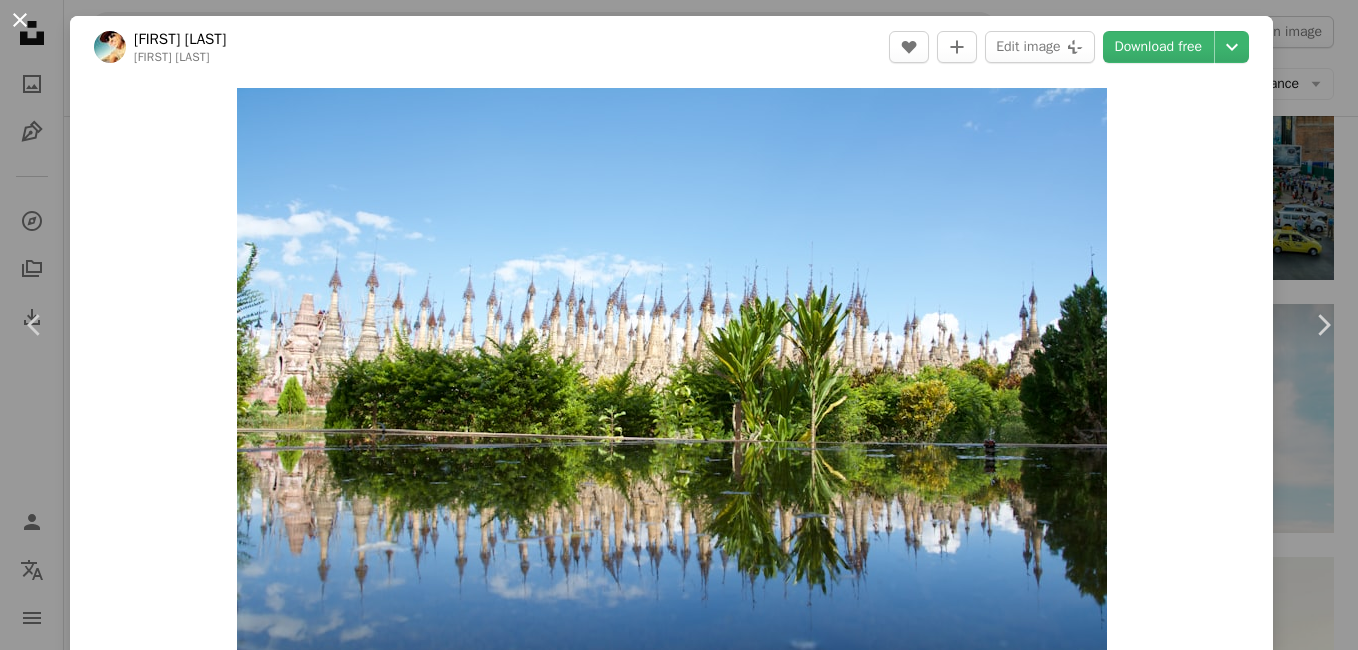 click on "An X shape" at bounding box center [20, 20] 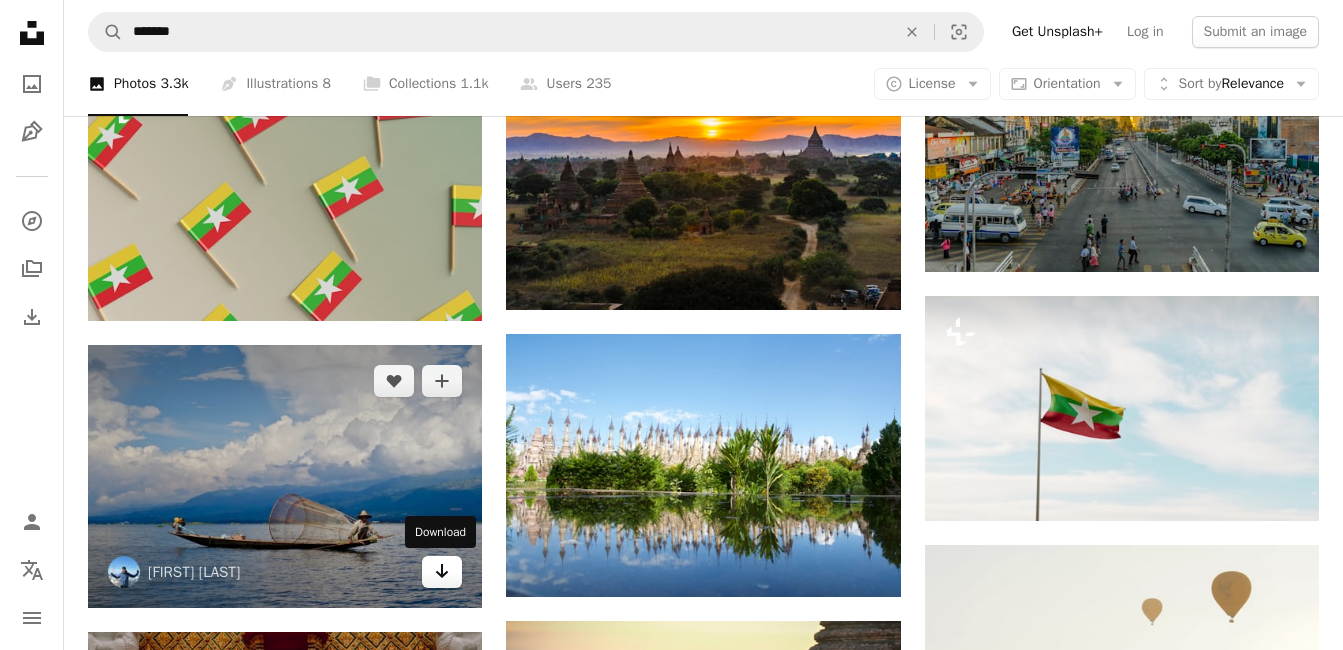 click on "Arrow pointing down" 